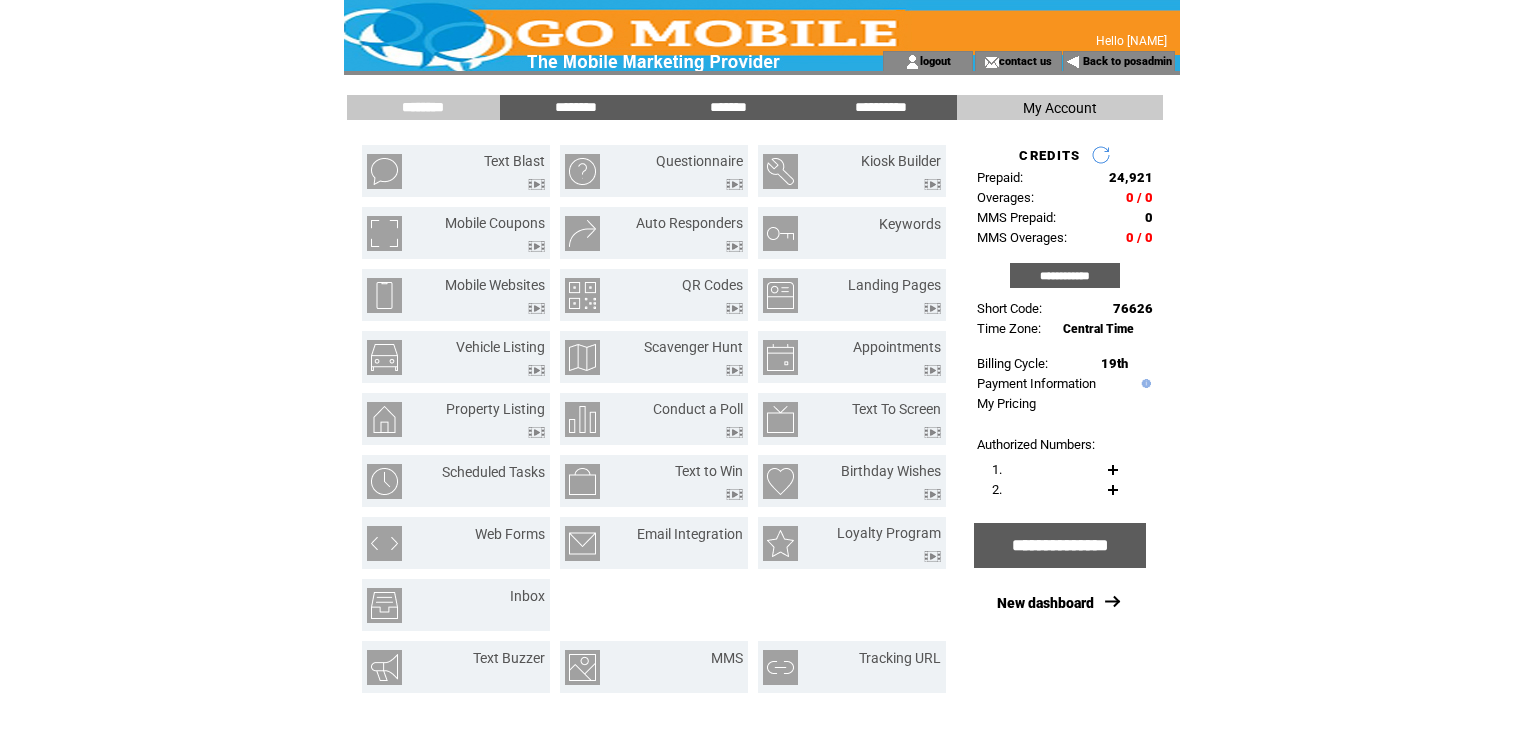 scroll, scrollTop: 0, scrollLeft: 0, axis: both 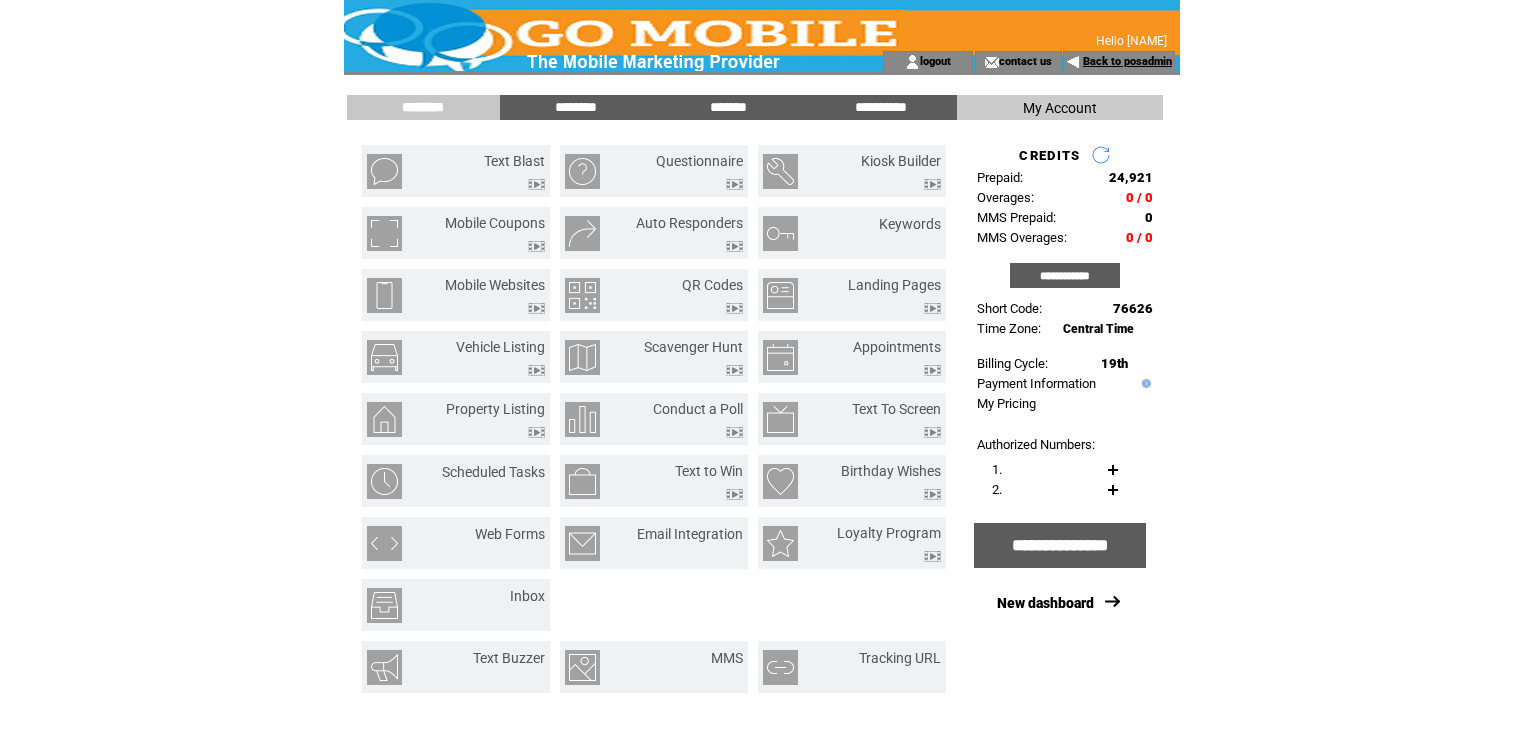 click on "Back to posadmin" at bounding box center [1127, 61] 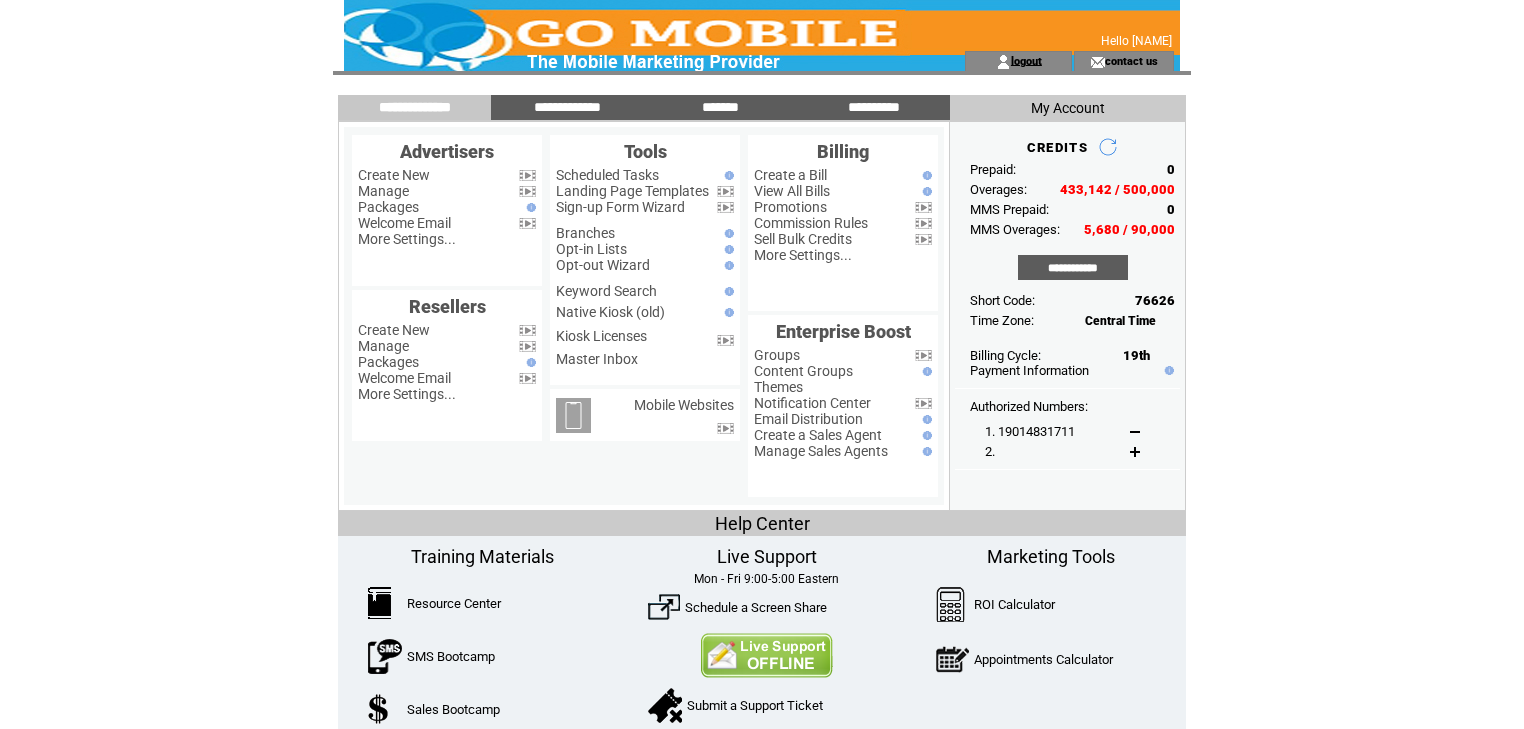 scroll, scrollTop: 0, scrollLeft: 0, axis: both 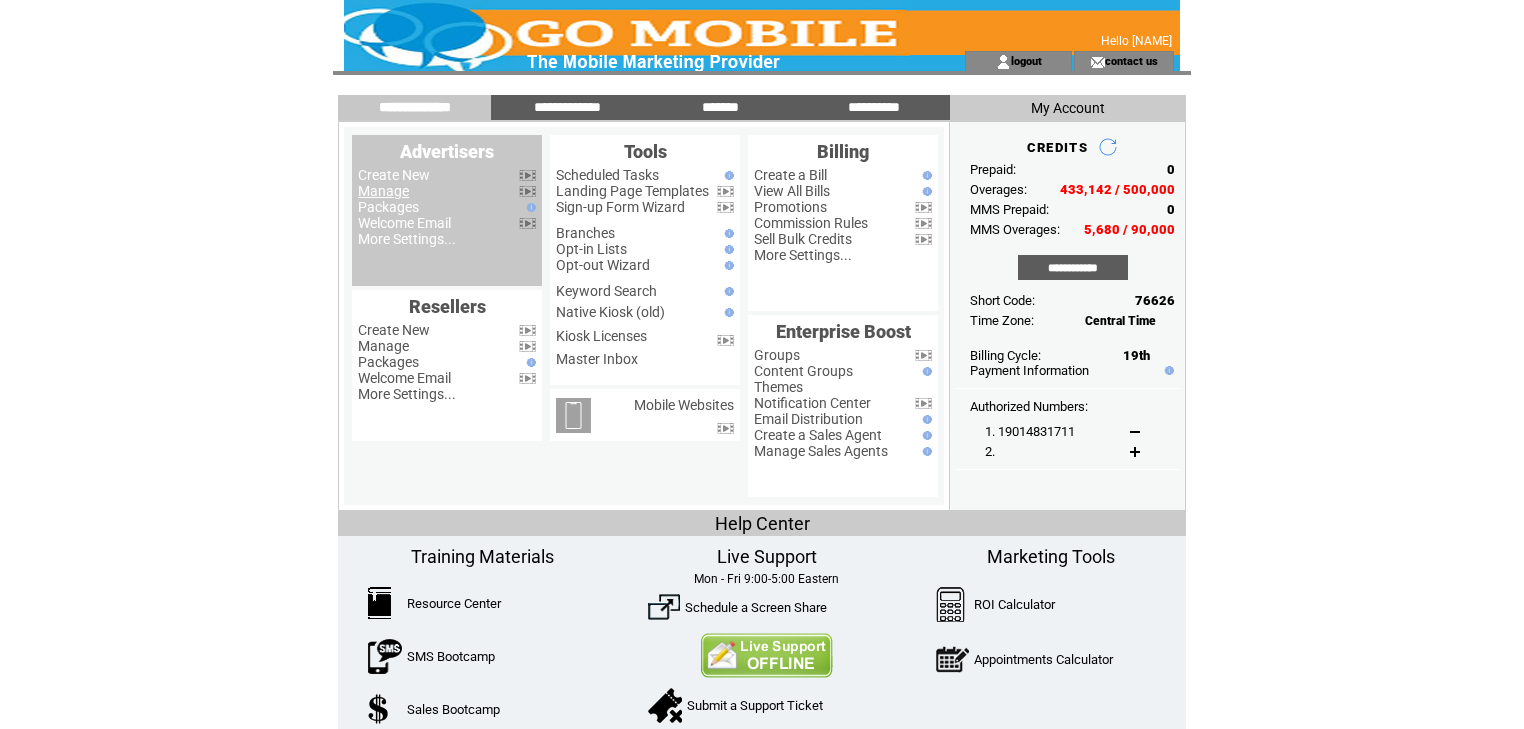click on "Manage" at bounding box center [383, 191] 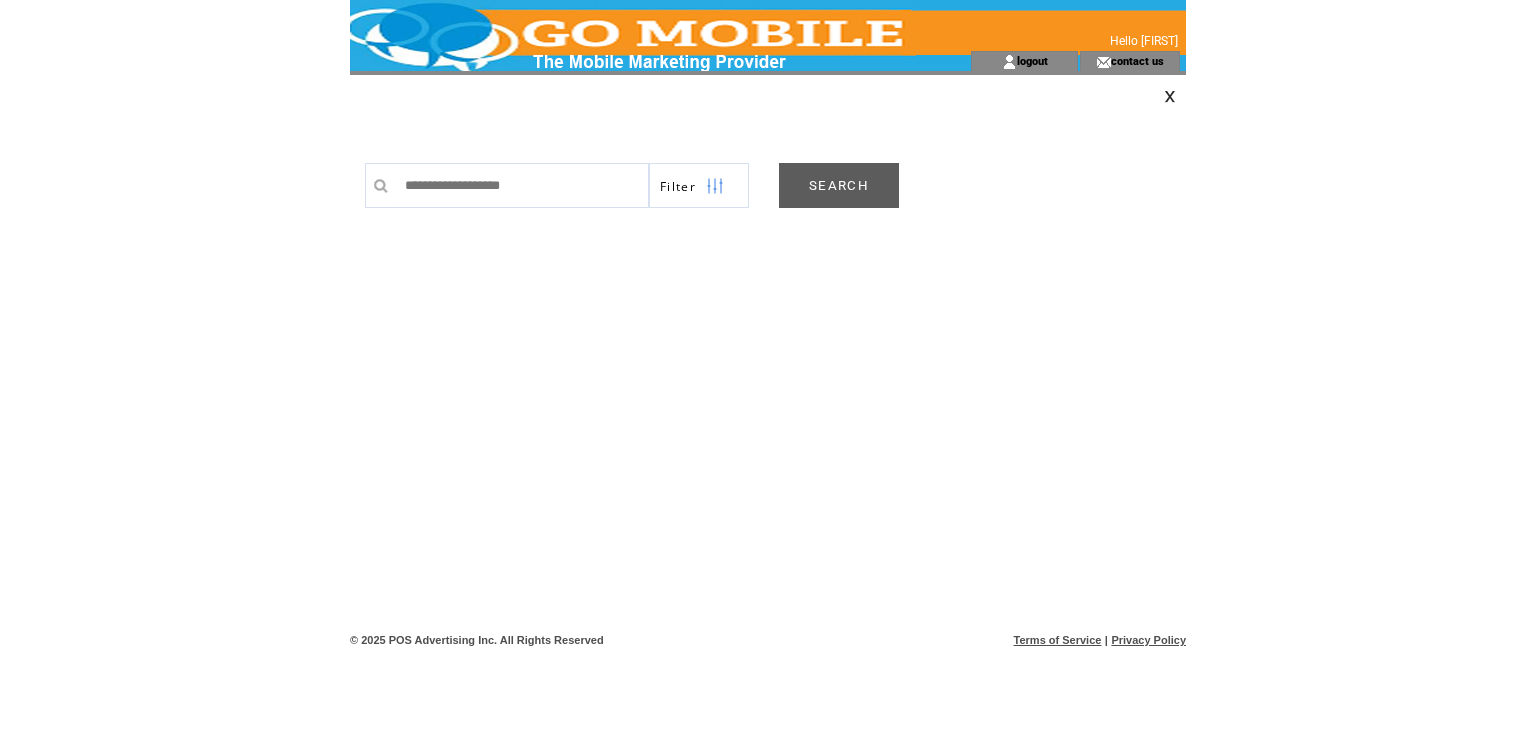 scroll, scrollTop: 0, scrollLeft: 0, axis: both 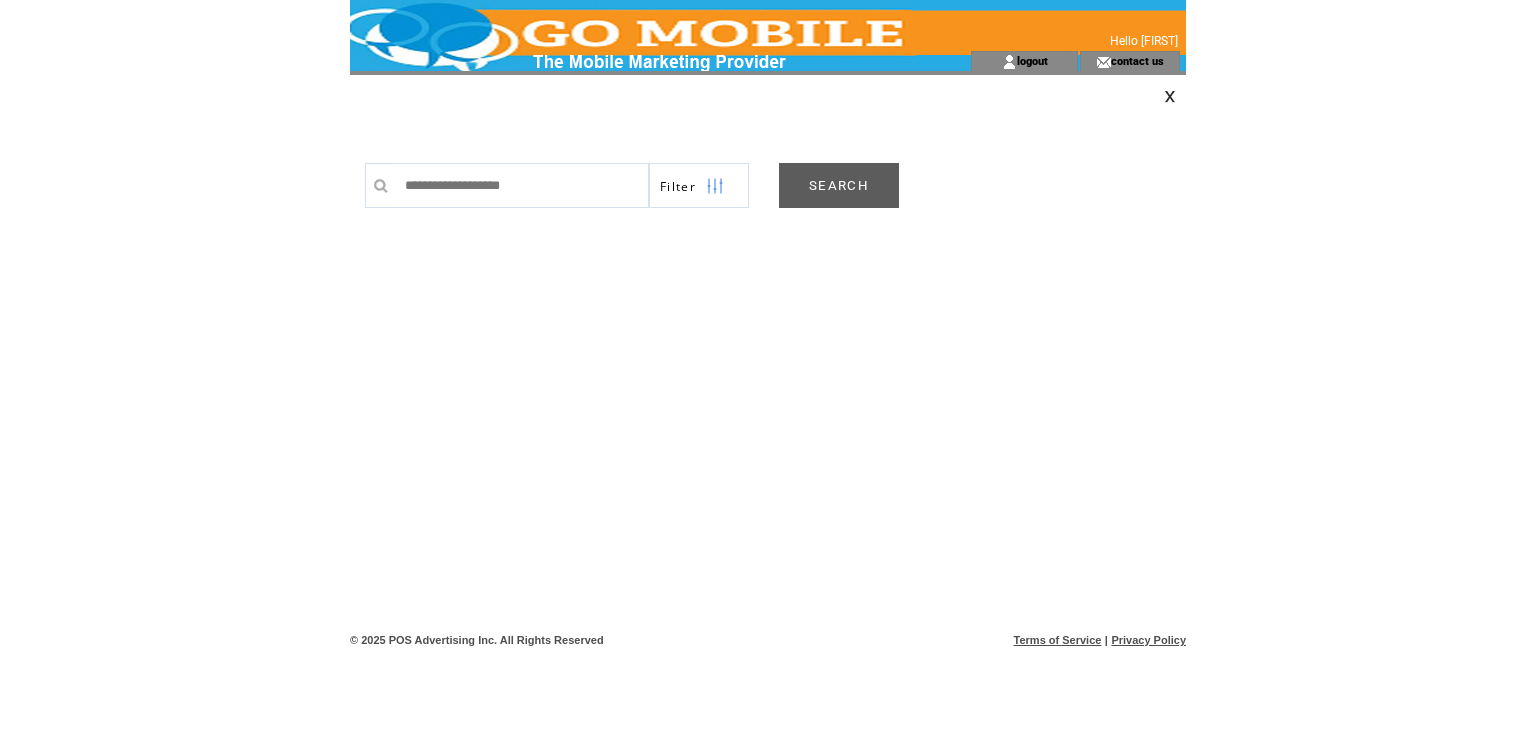 click on "SEARCH" at bounding box center [839, 185] 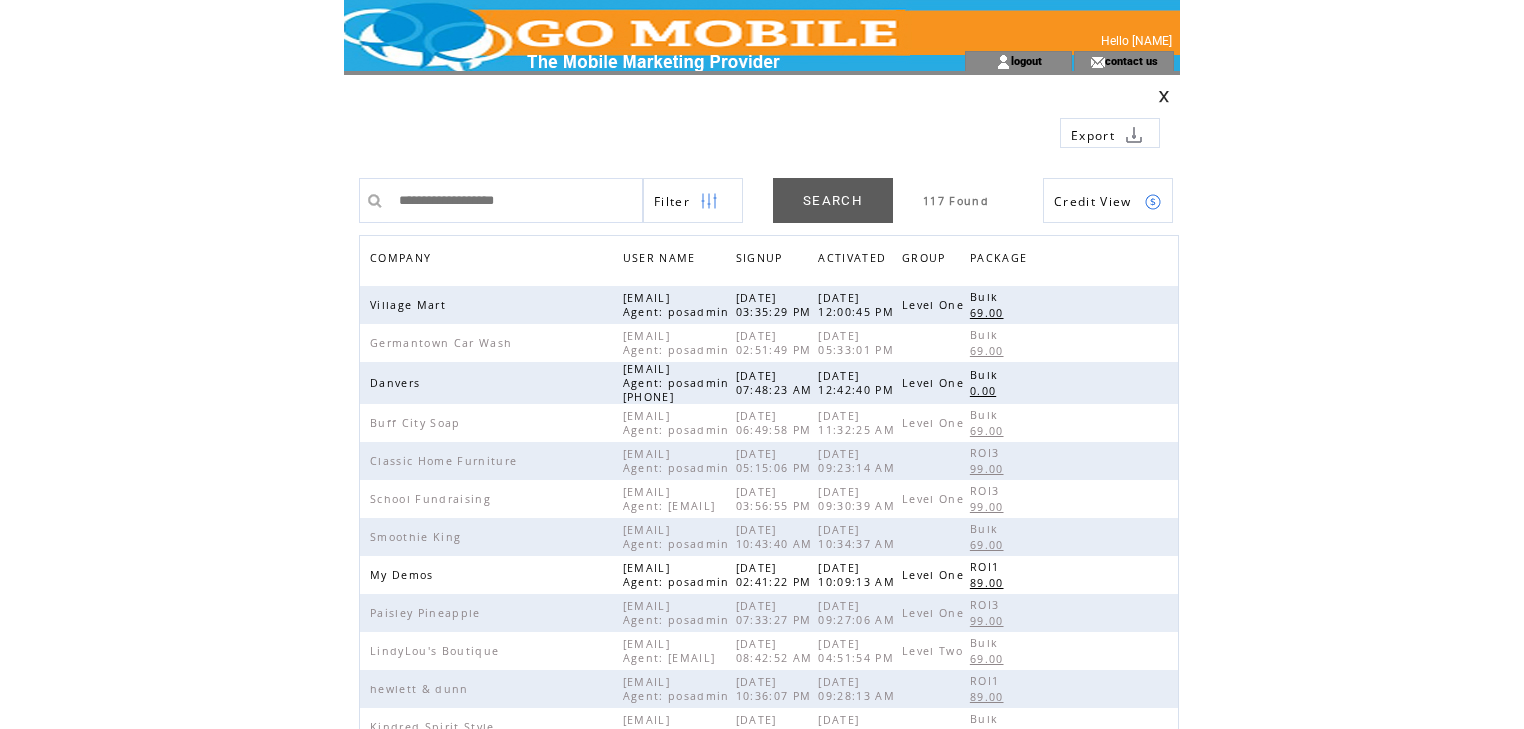 scroll, scrollTop: 0, scrollLeft: 0, axis: both 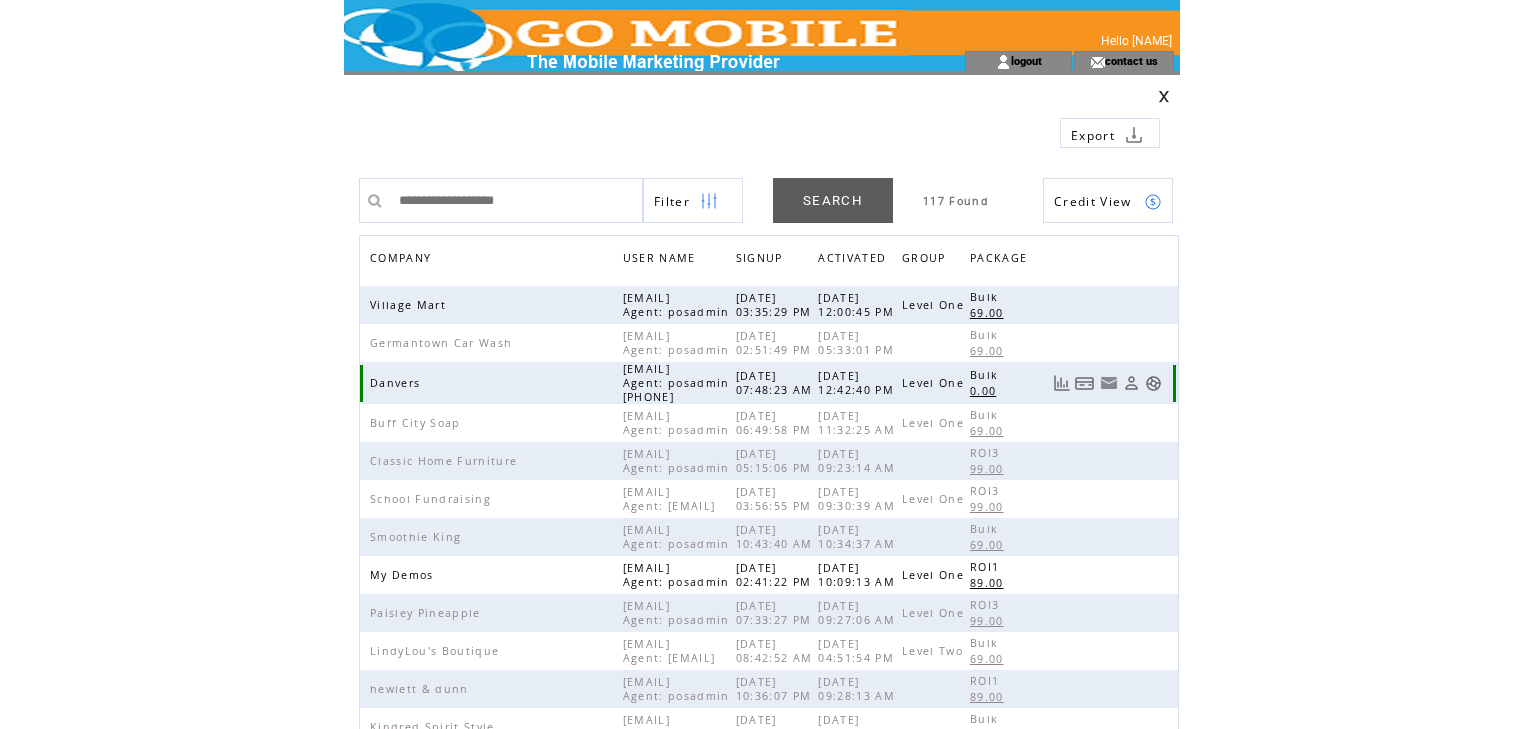 click at bounding box center [1153, 383] 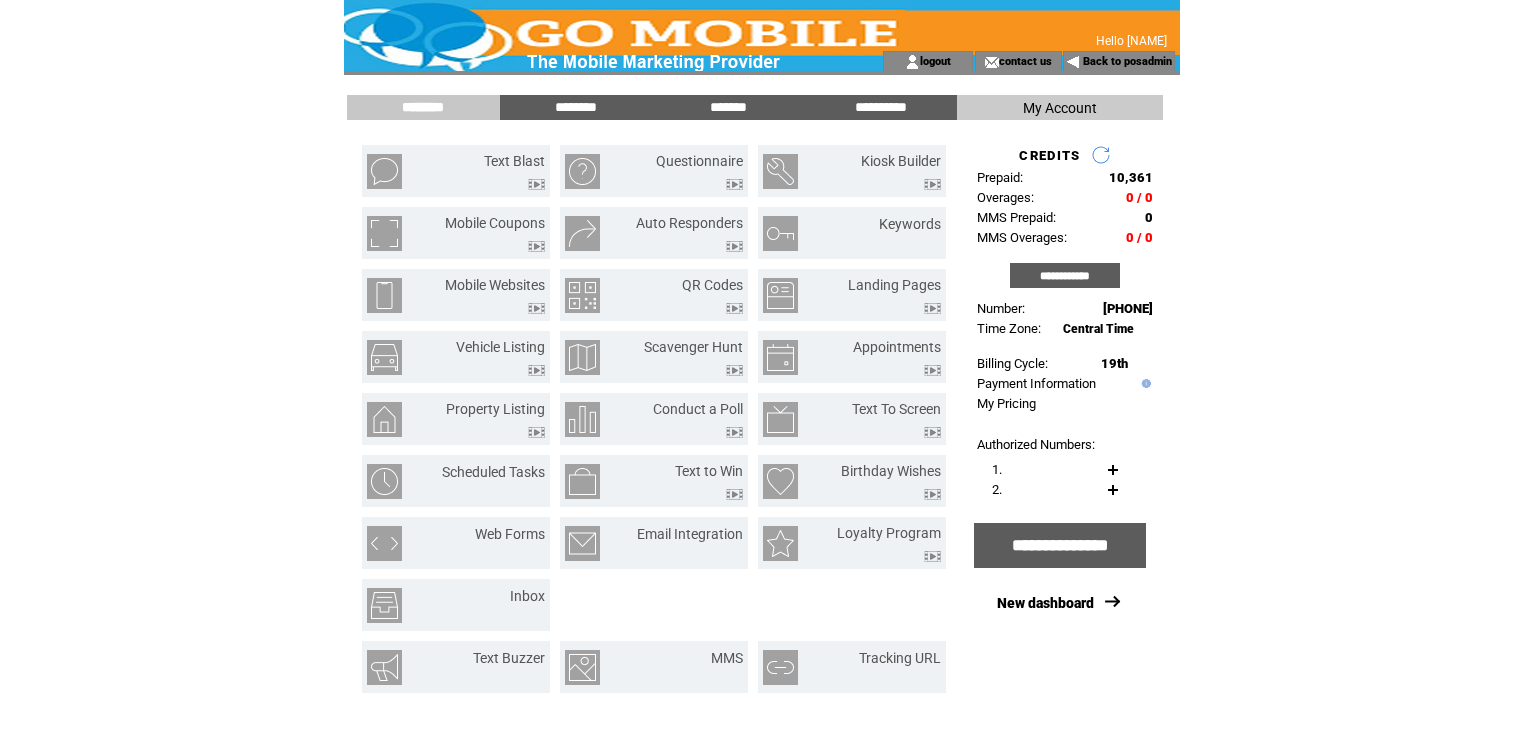 scroll, scrollTop: 0, scrollLeft: 0, axis: both 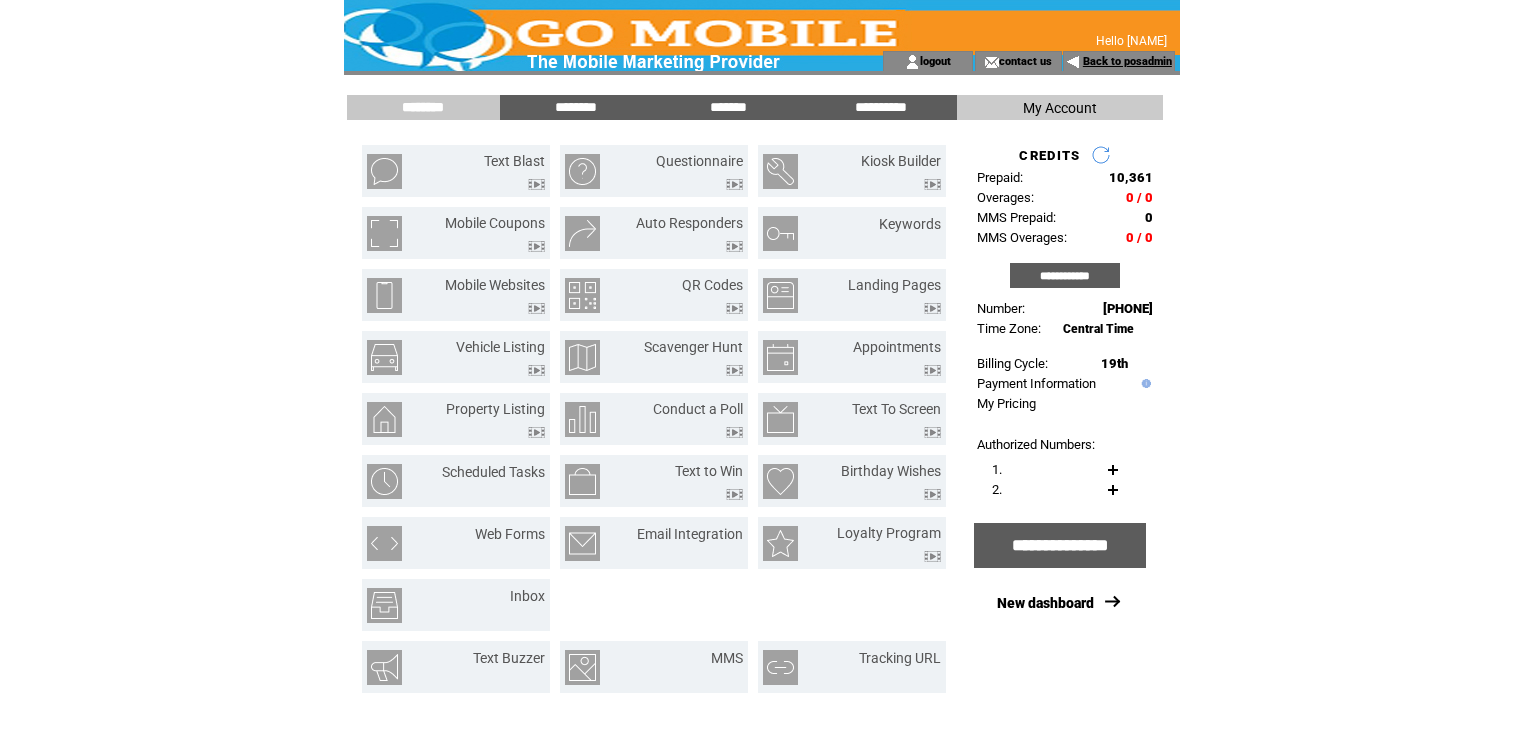 click on "Back to posadmin" at bounding box center (1127, 61) 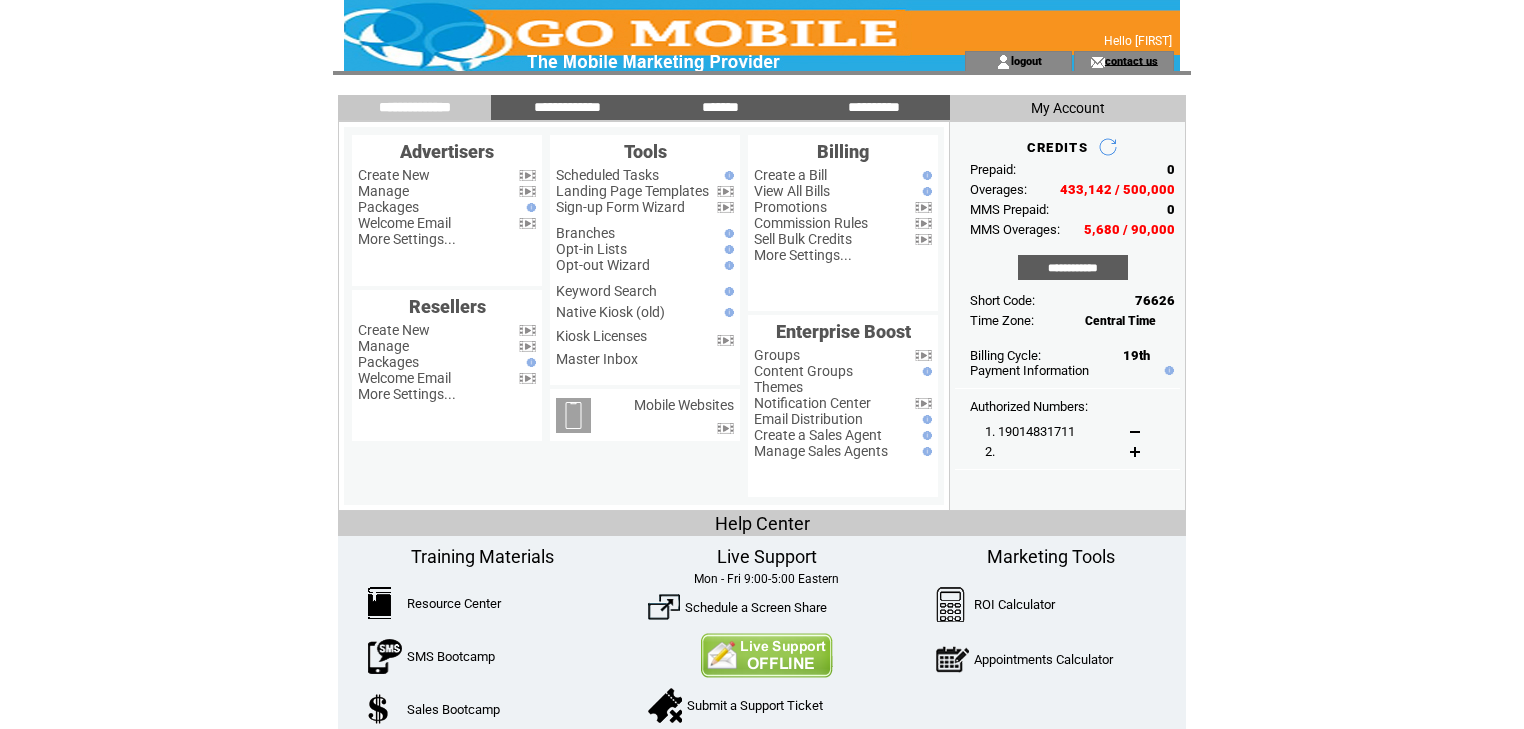 scroll, scrollTop: 0, scrollLeft: 0, axis: both 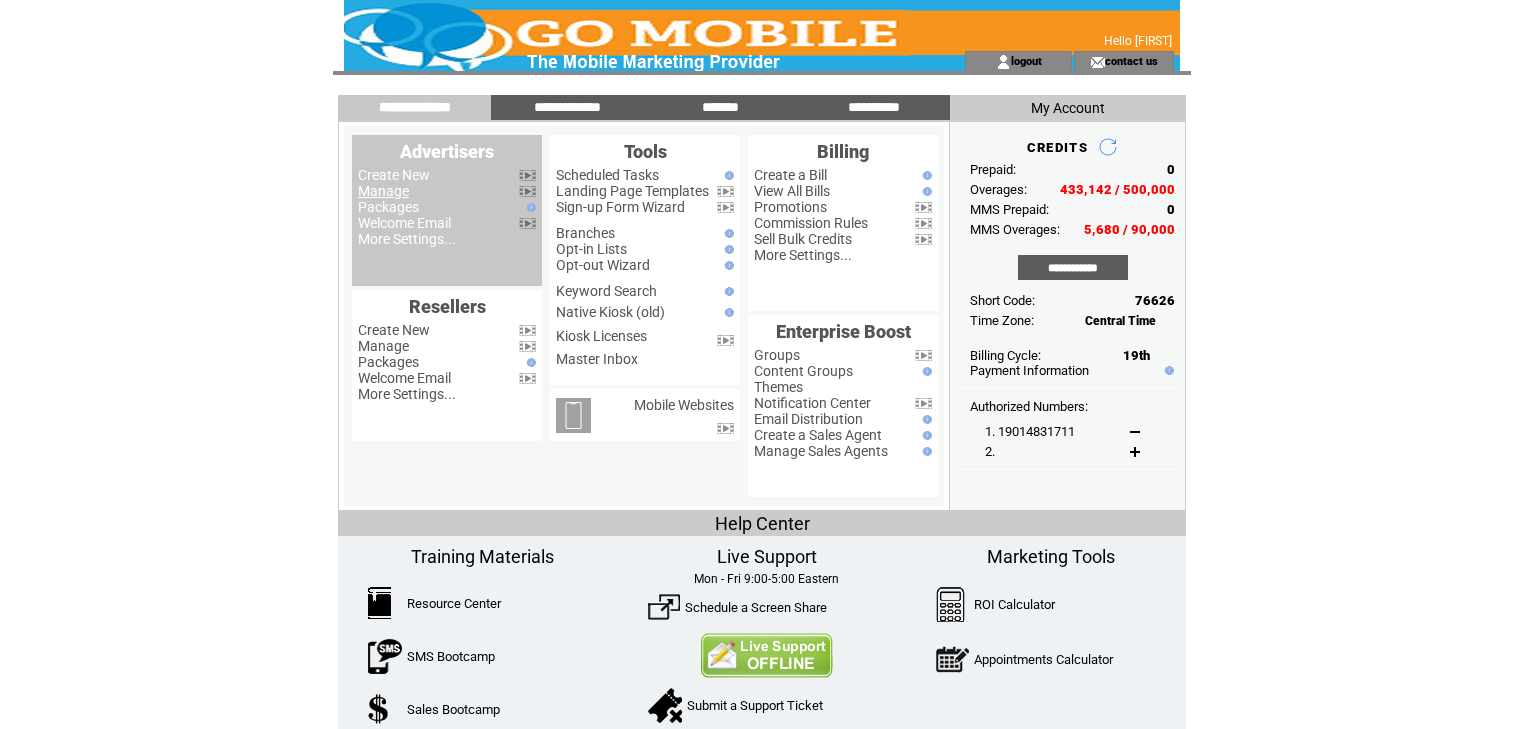 click on "Manage" at bounding box center (383, 191) 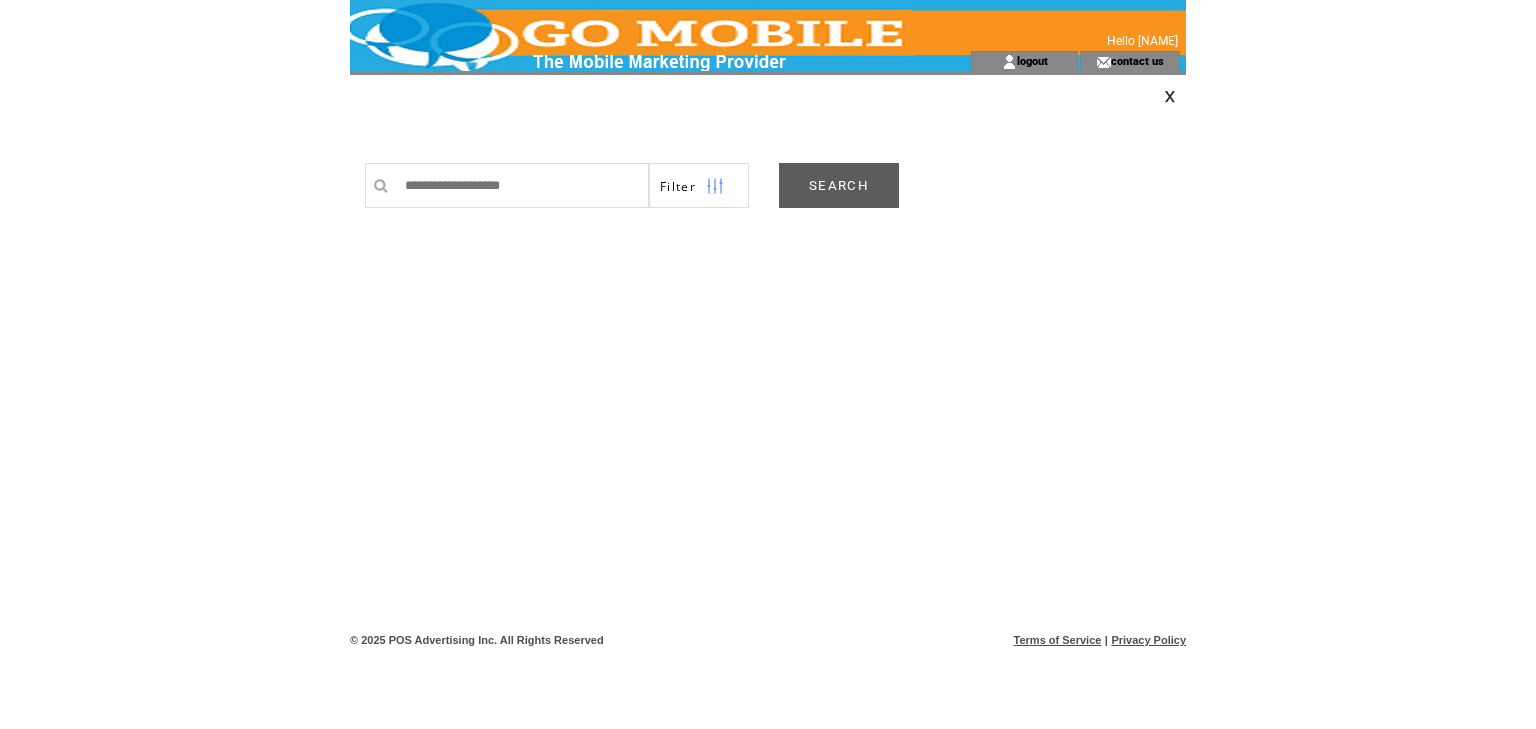 scroll, scrollTop: 0, scrollLeft: 0, axis: both 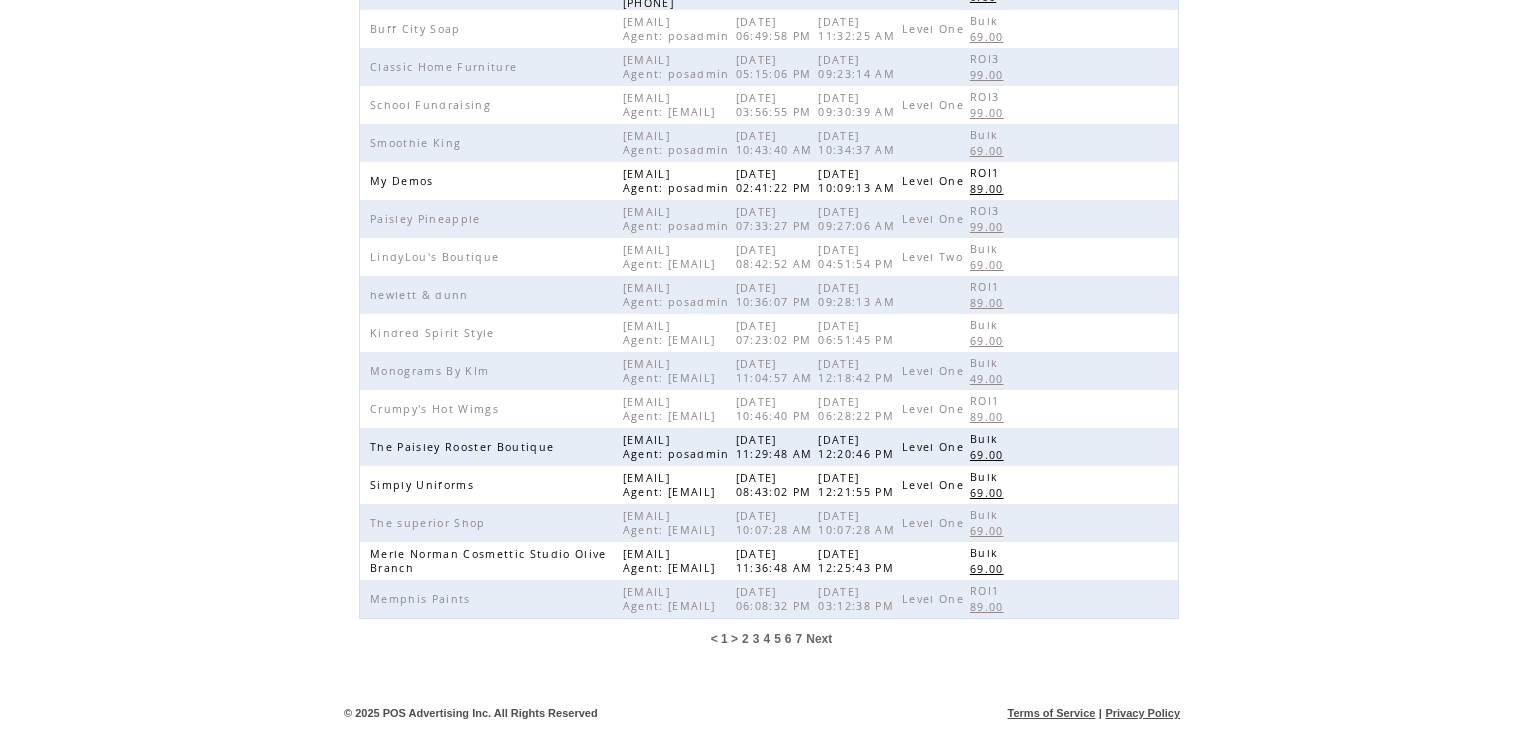 click on "5" at bounding box center [777, 639] 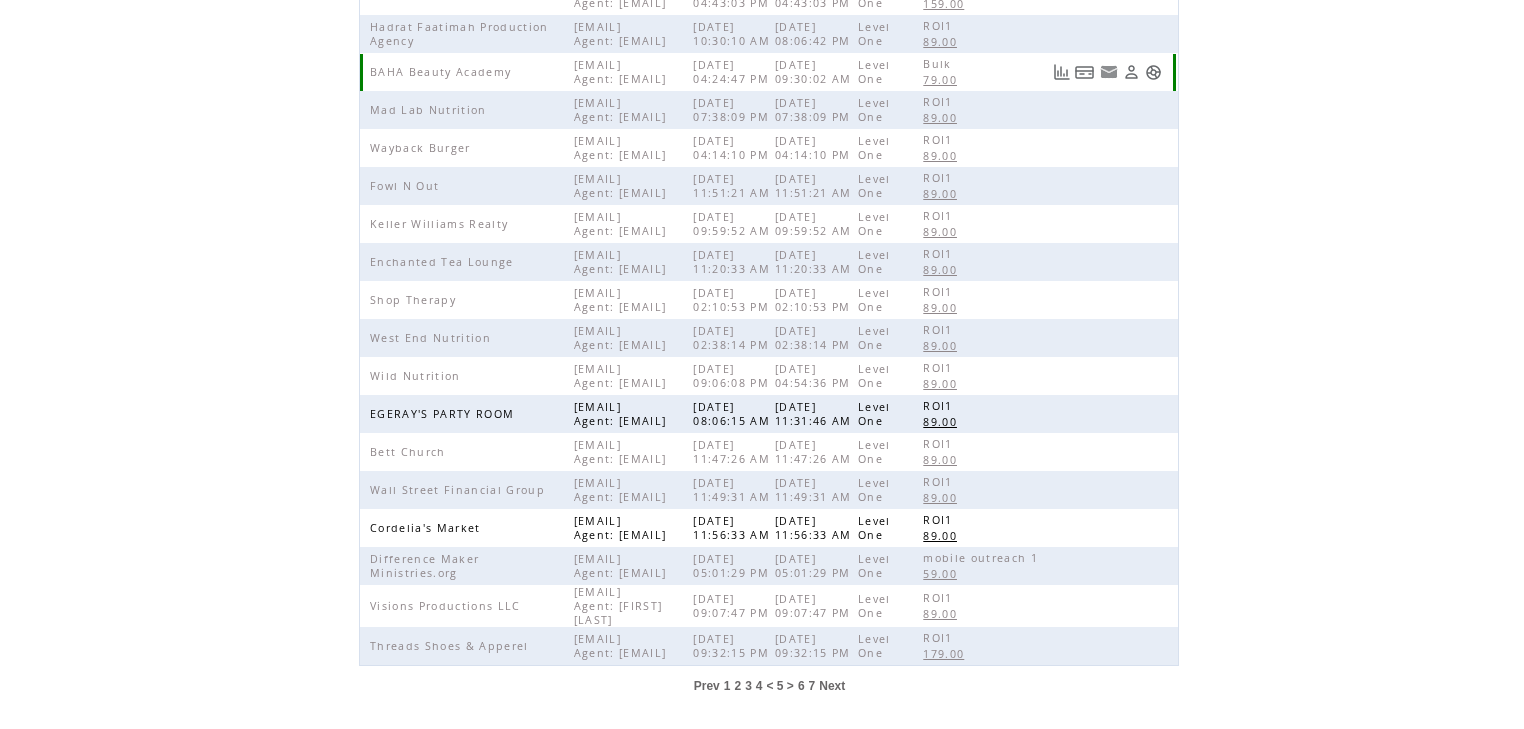 scroll, scrollTop: 195, scrollLeft: 0, axis: vertical 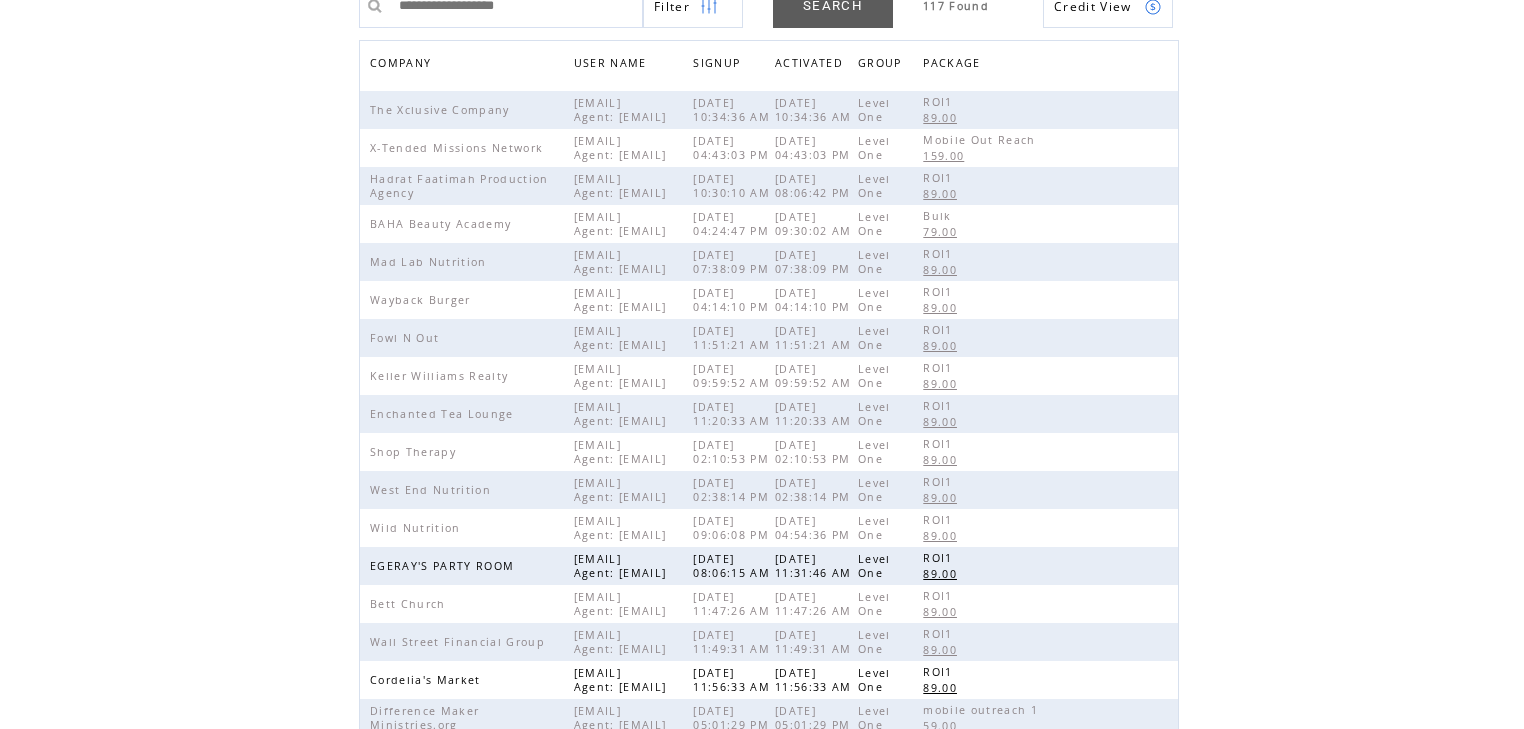 click on "COMPANY" at bounding box center [403, 65] 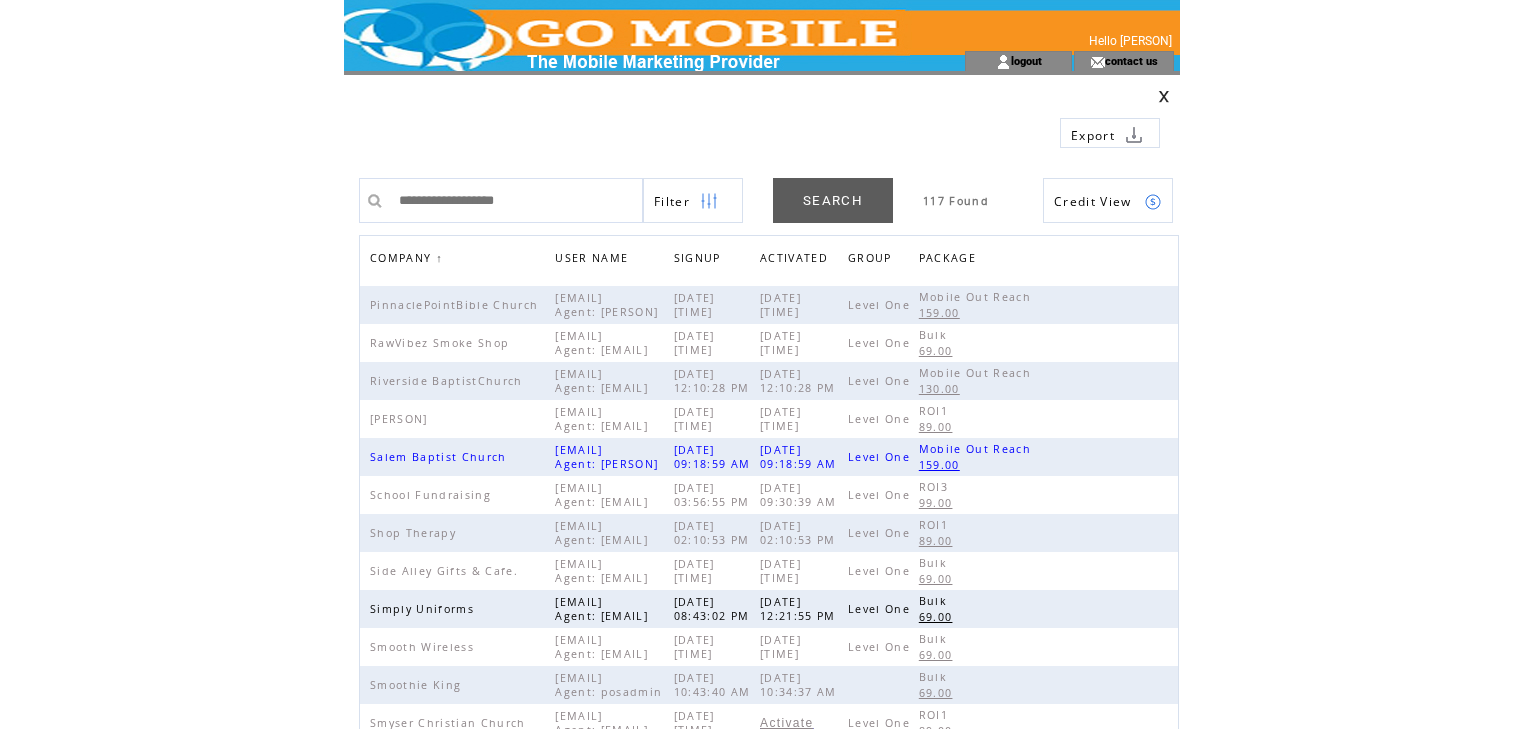 scroll, scrollTop: 0, scrollLeft: 0, axis: both 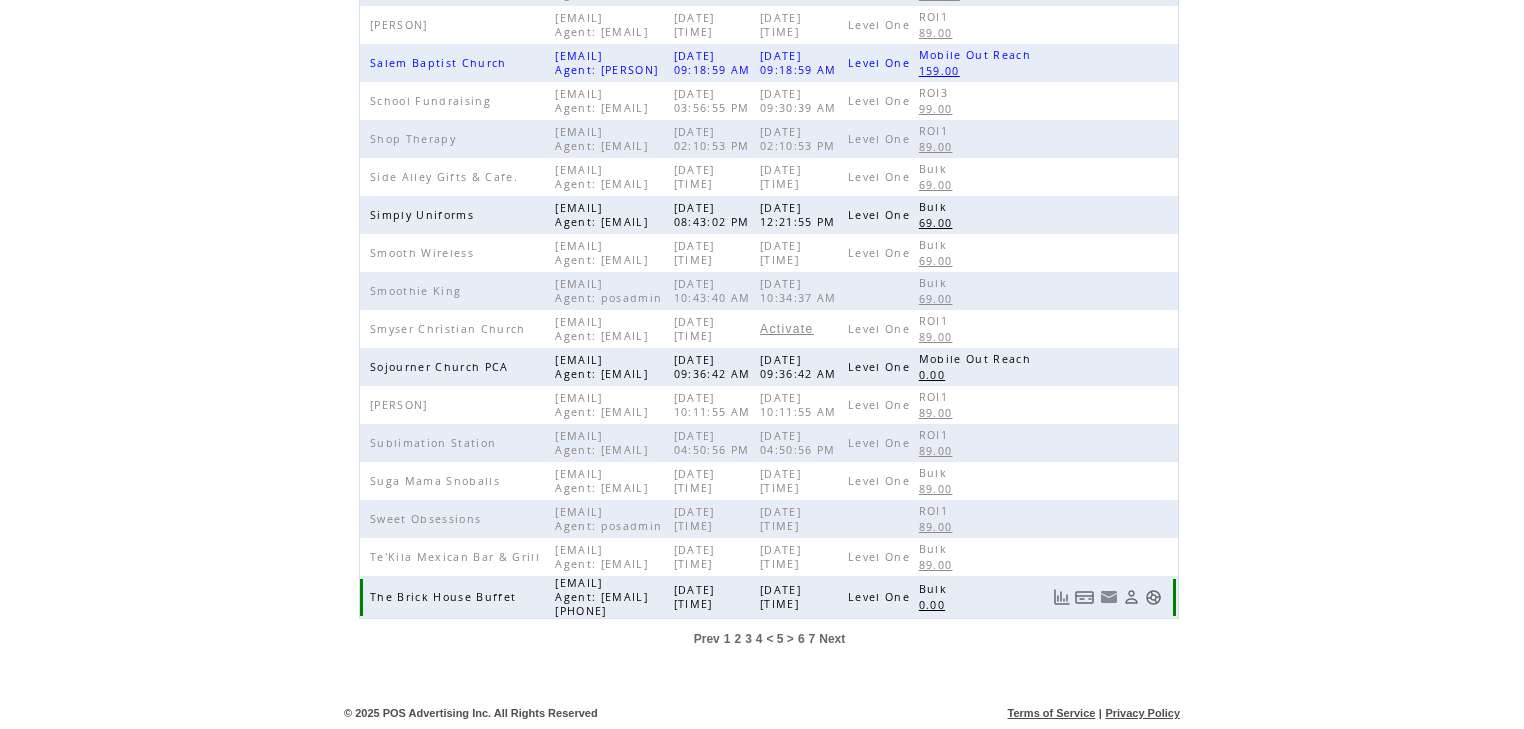 click at bounding box center (1153, 597) 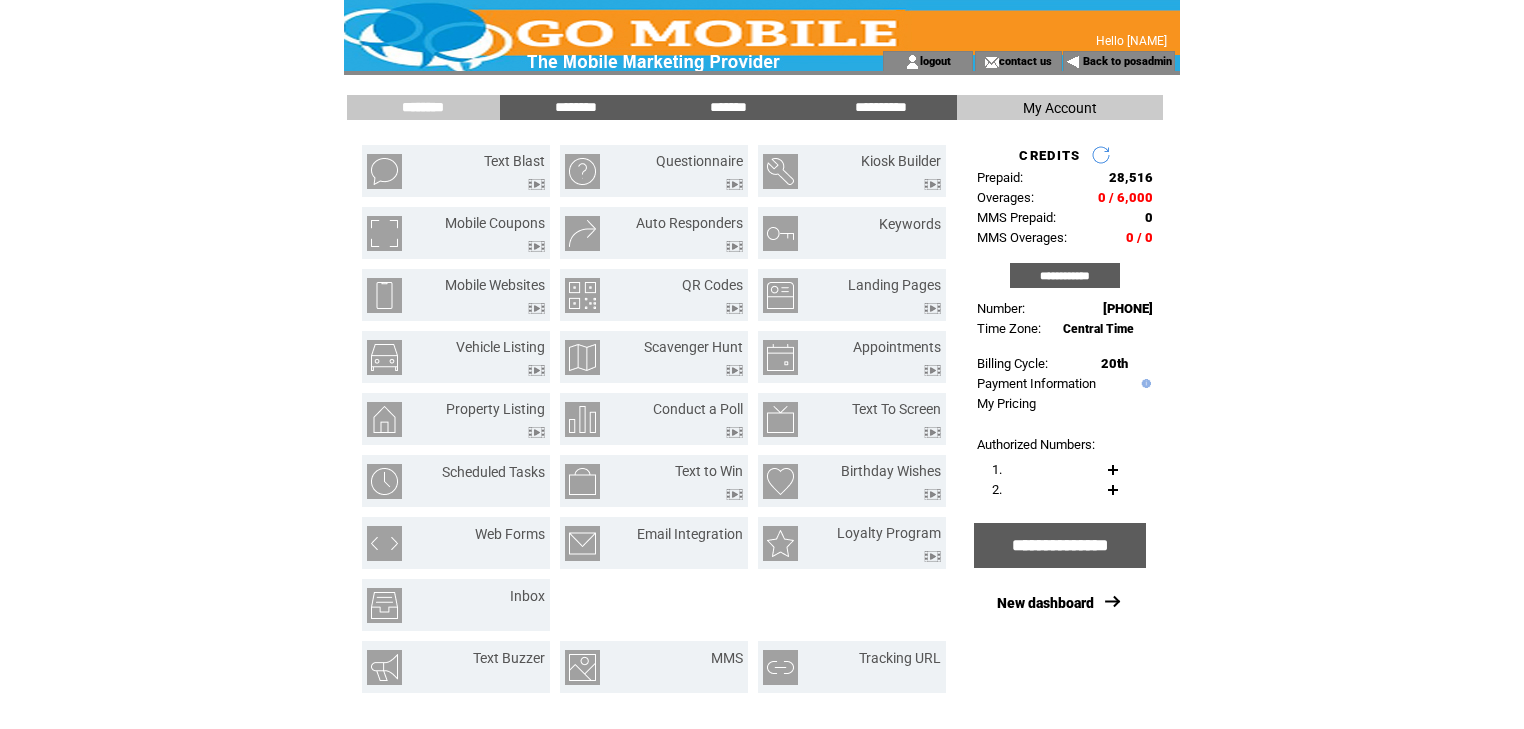 scroll, scrollTop: 0, scrollLeft: 0, axis: both 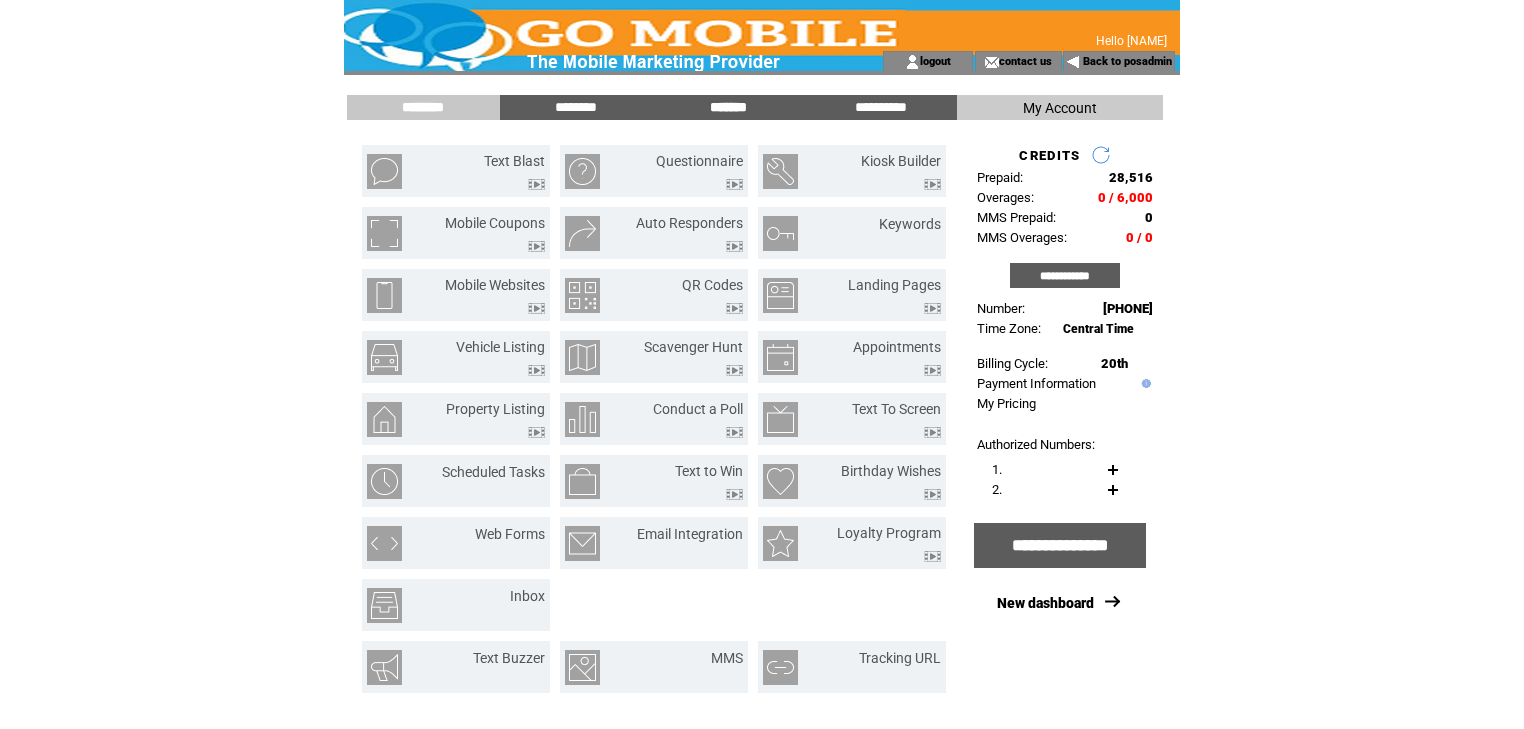 click on "*******" at bounding box center (728, 107) 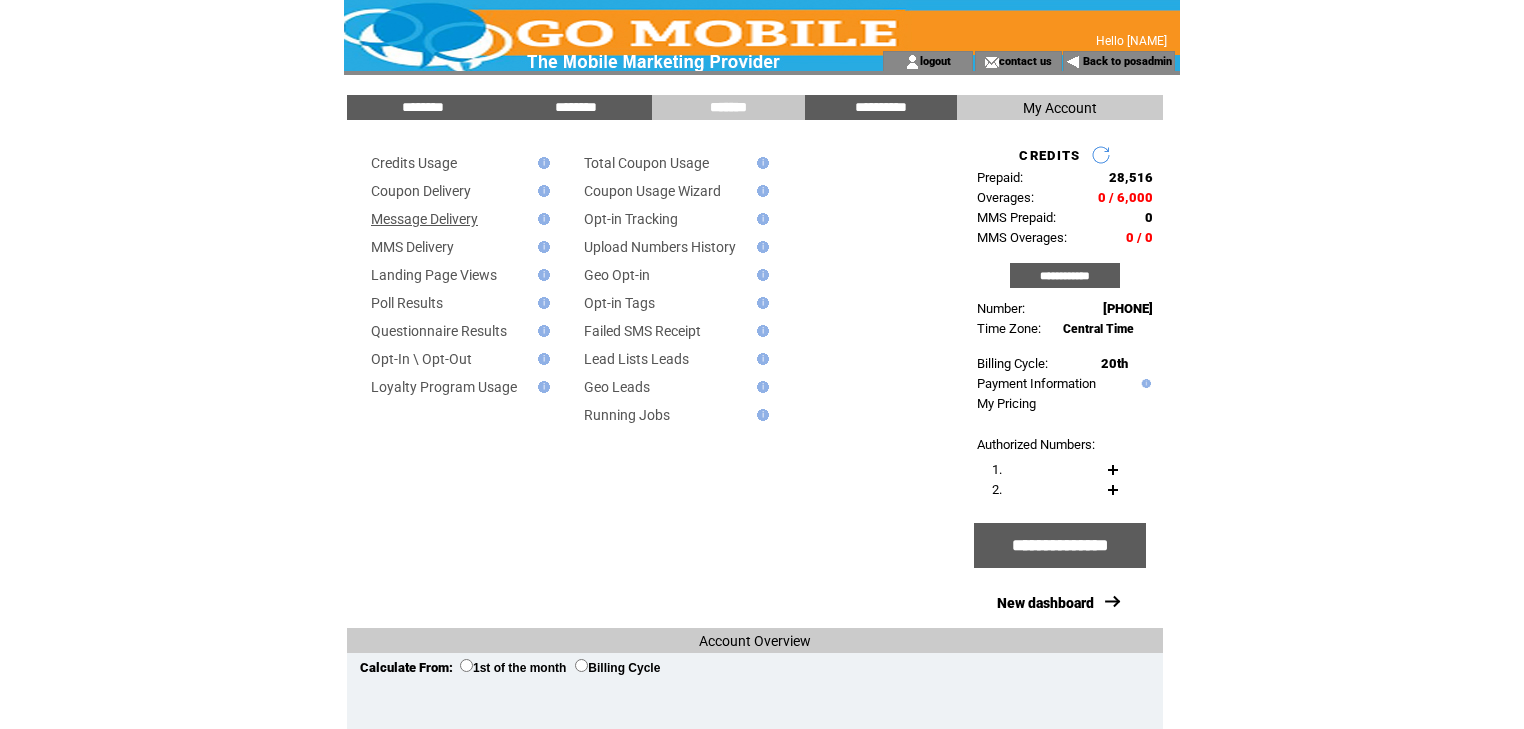 click on "Message Delivery" at bounding box center [424, 219] 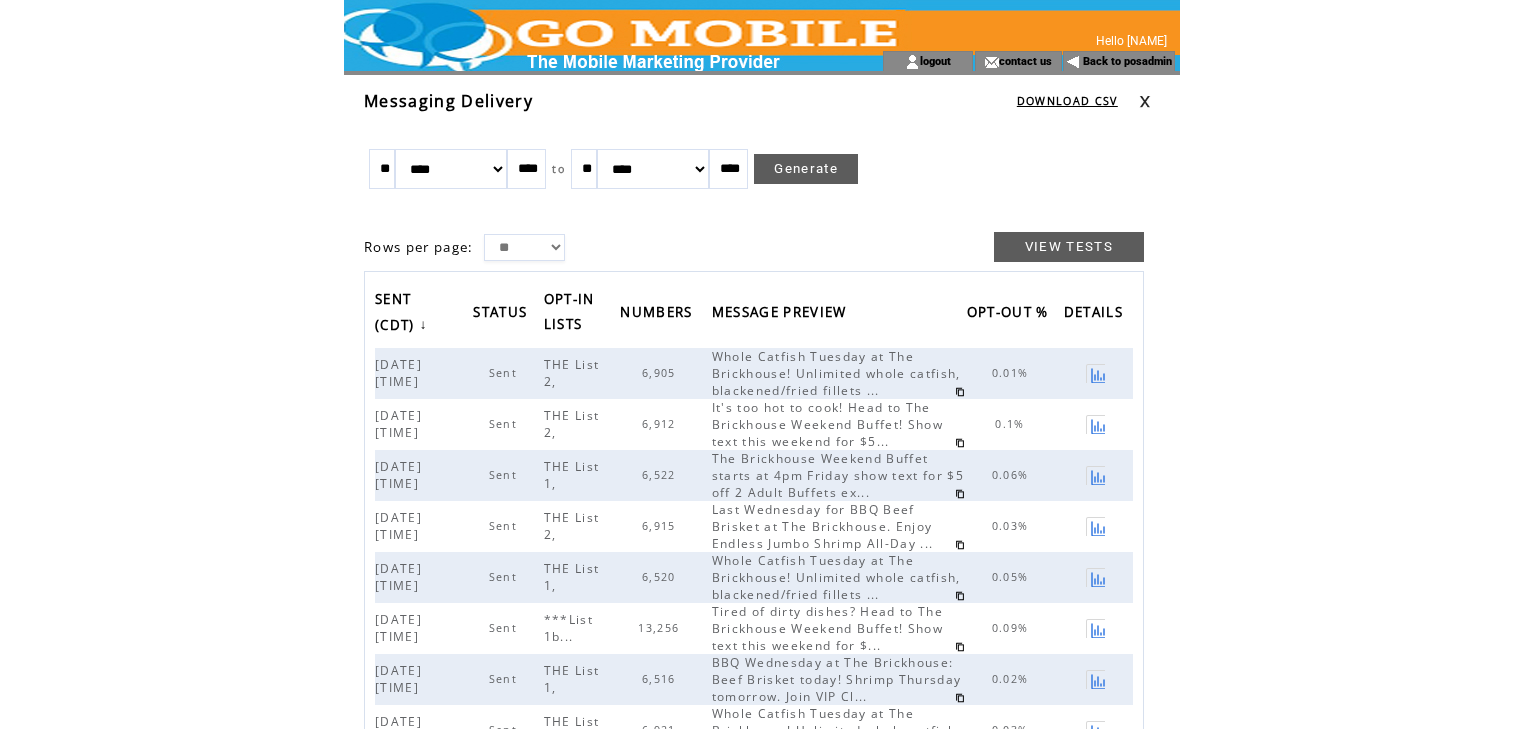 scroll, scrollTop: 0, scrollLeft: 0, axis: both 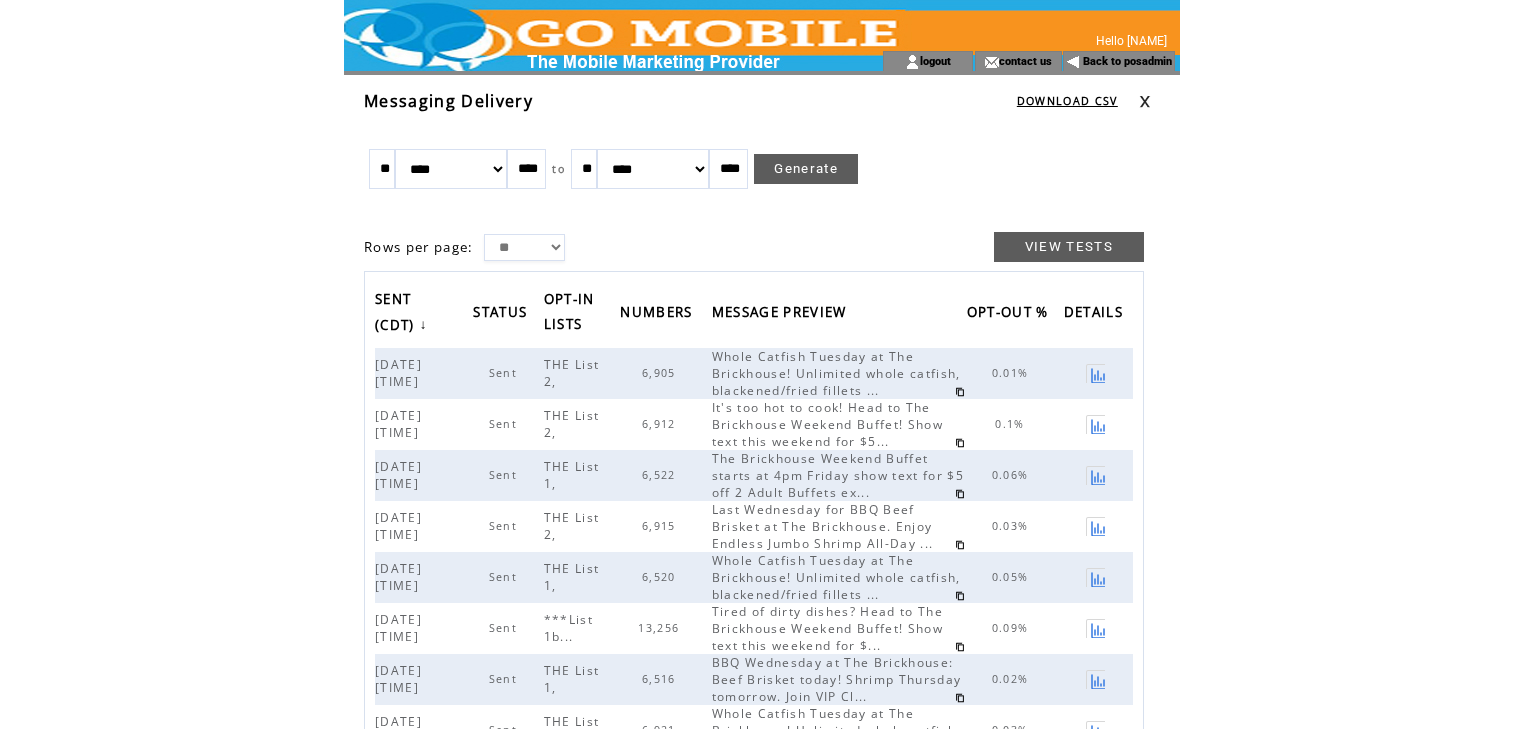 click on "DOWNLOAD CSV" at bounding box center [1078, 101] 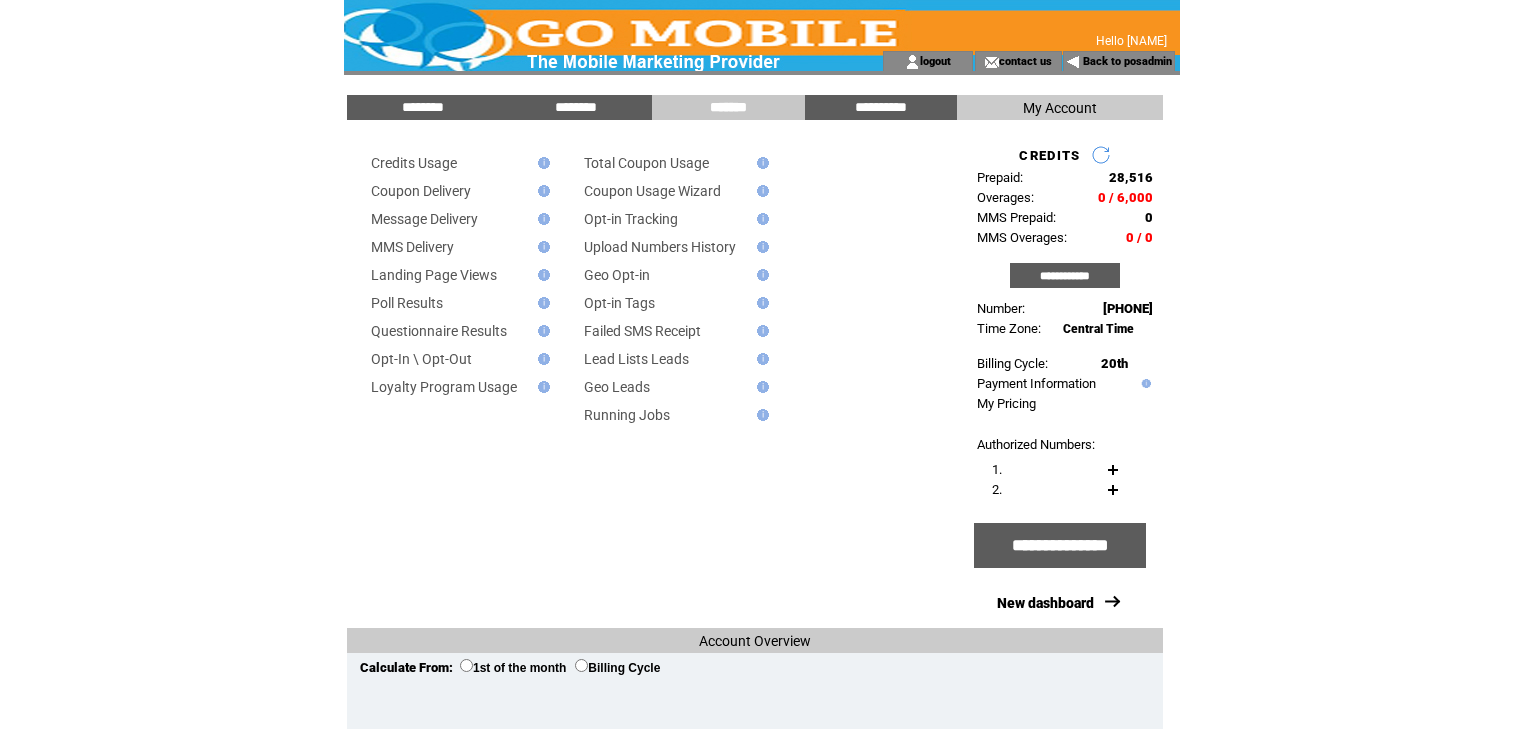 scroll, scrollTop: 0, scrollLeft: 0, axis: both 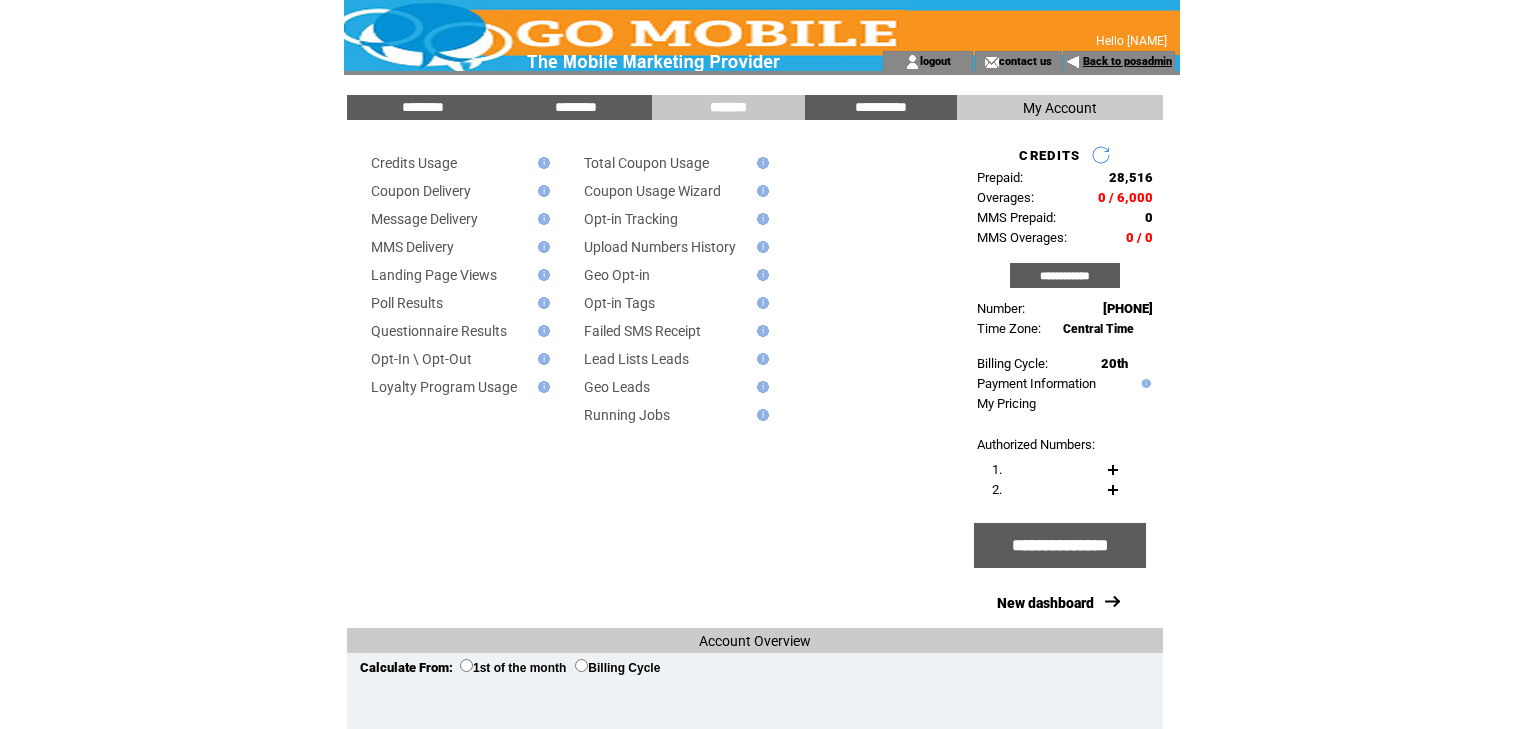 click on "Back to posadmin" at bounding box center (1127, 61) 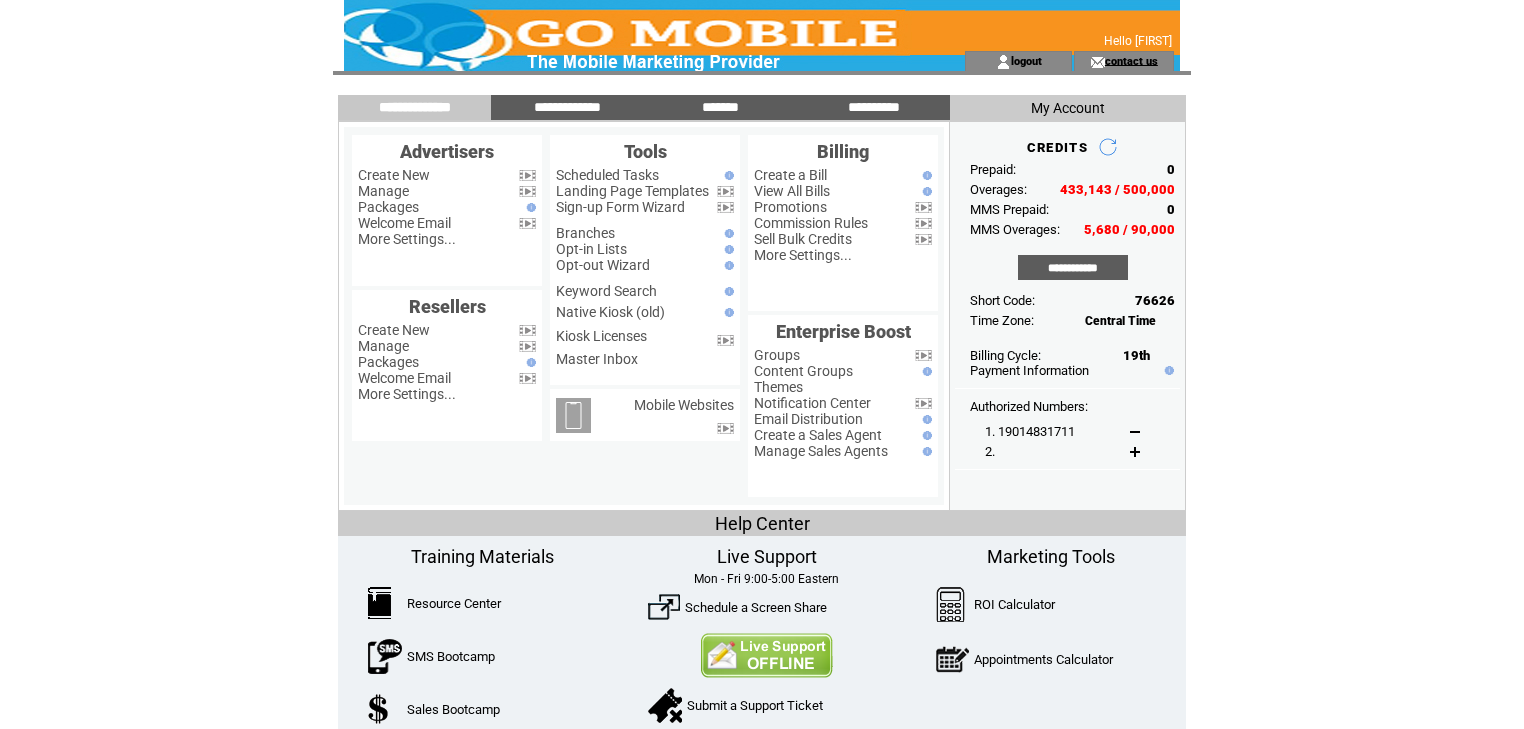 scroll, scrollTop: 0, scrollLeft: 0, axis: both 